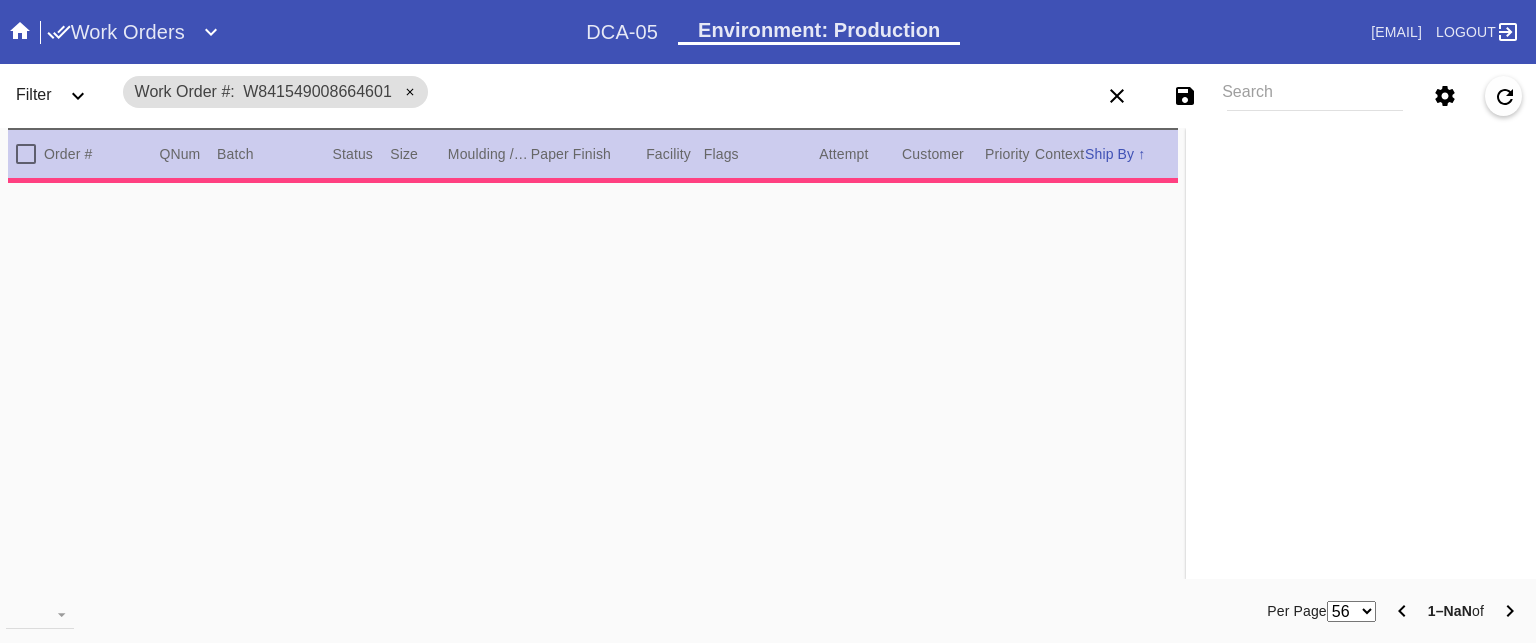 scroll, scrollTop: 0, scrollLeft: 0, axis: both 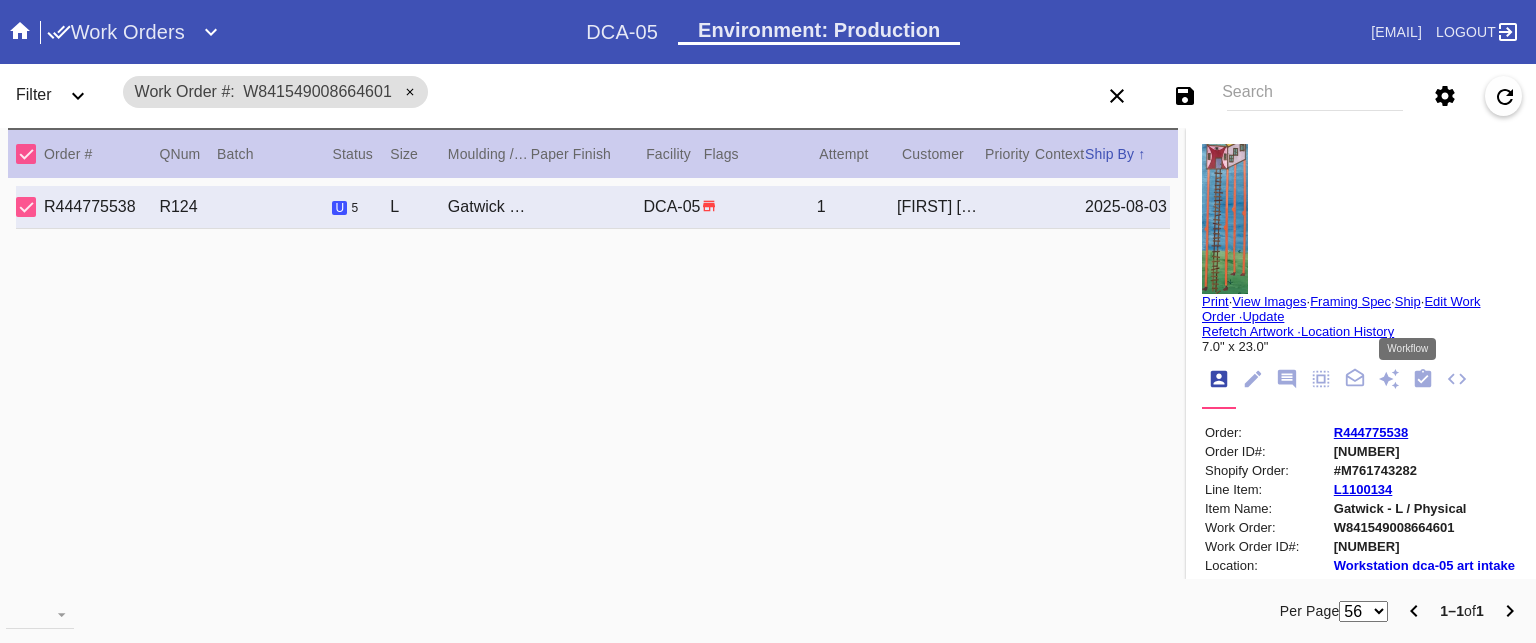 click 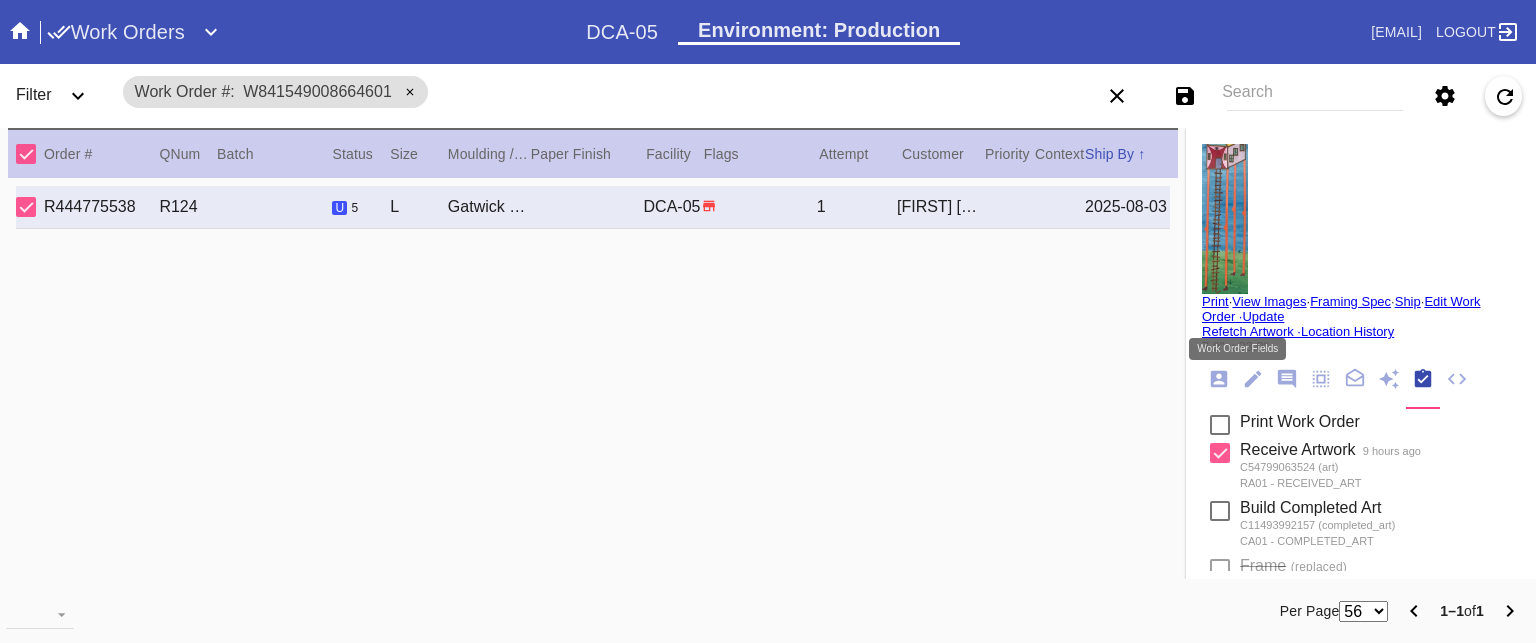 click 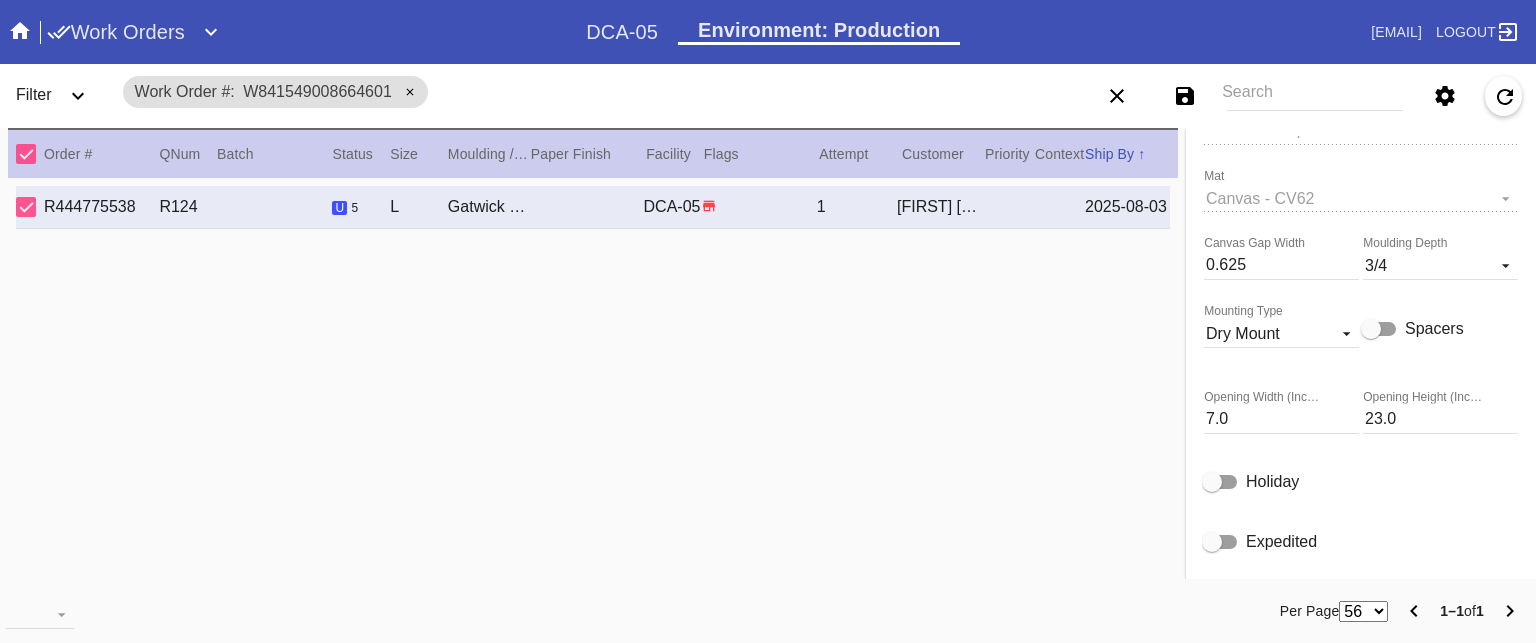 scroll, scrollTop: 524, scrollLeft: 0, axis: vertical 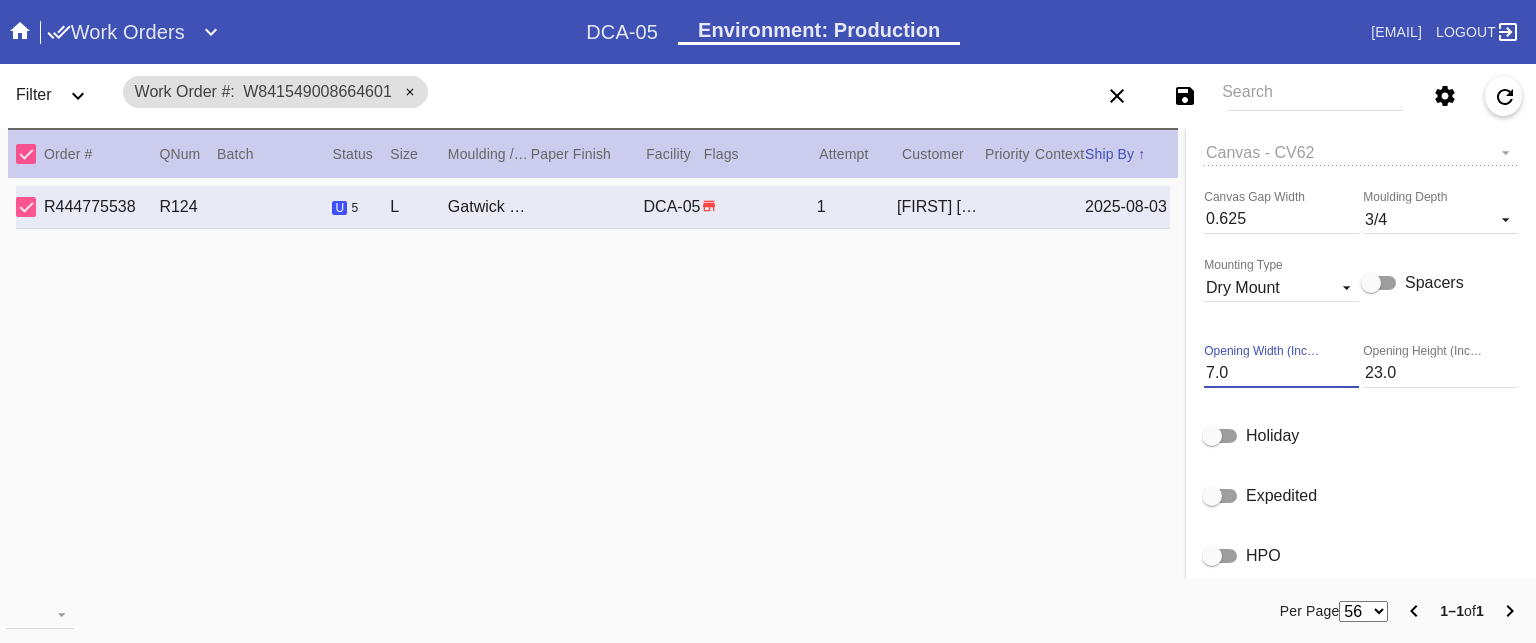 click on "7.0" at bounding box center [1281, 373] 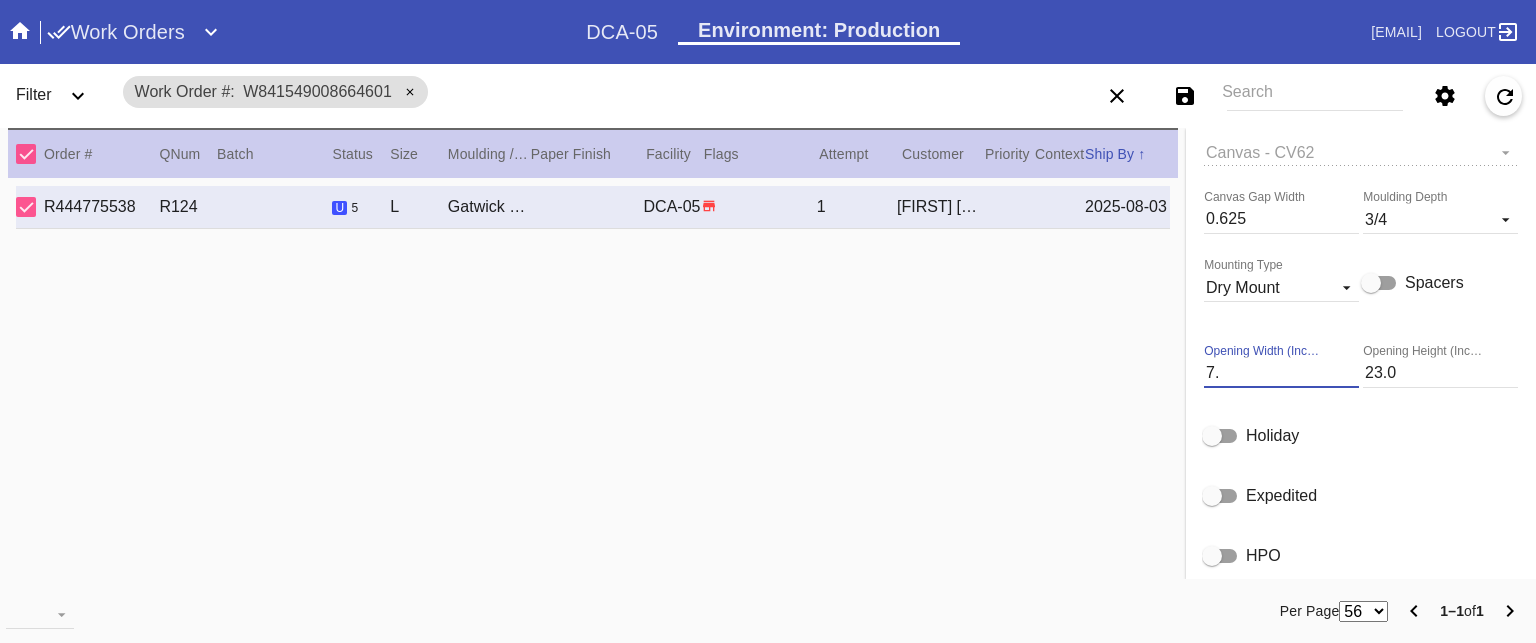 type on "7" 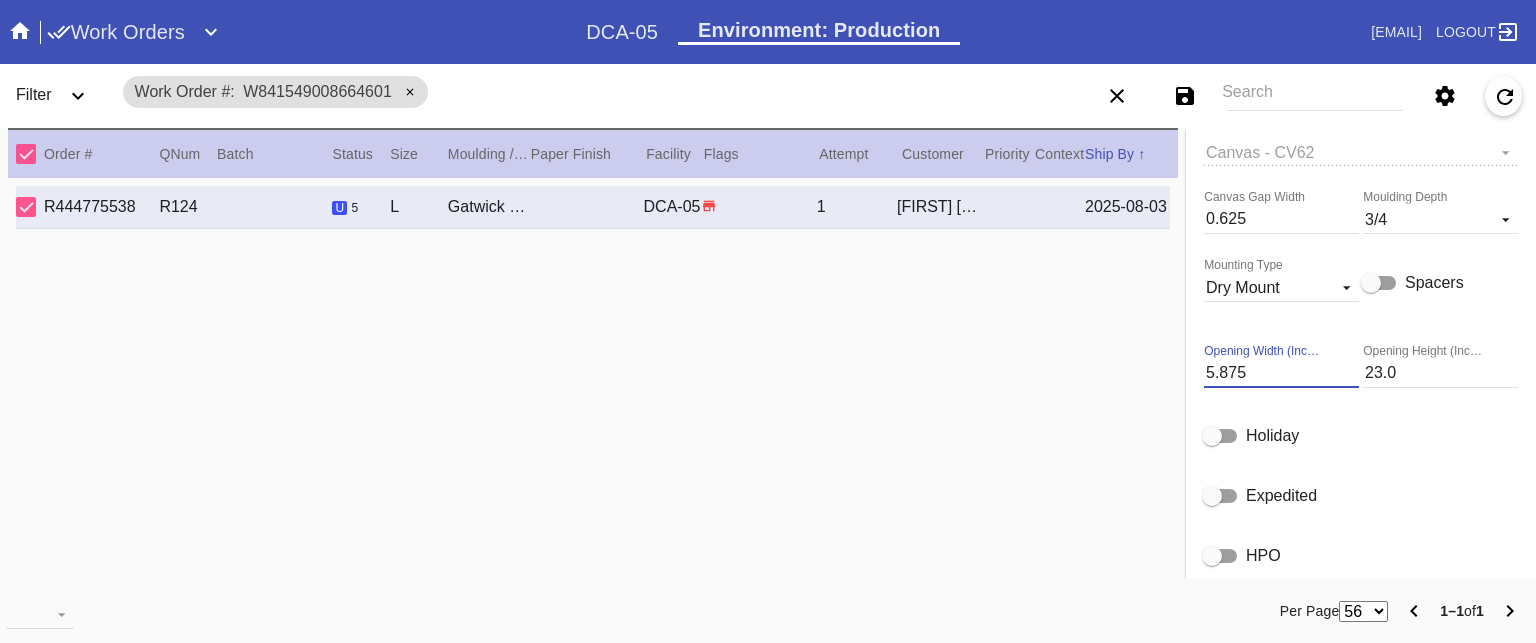type on "5.875" 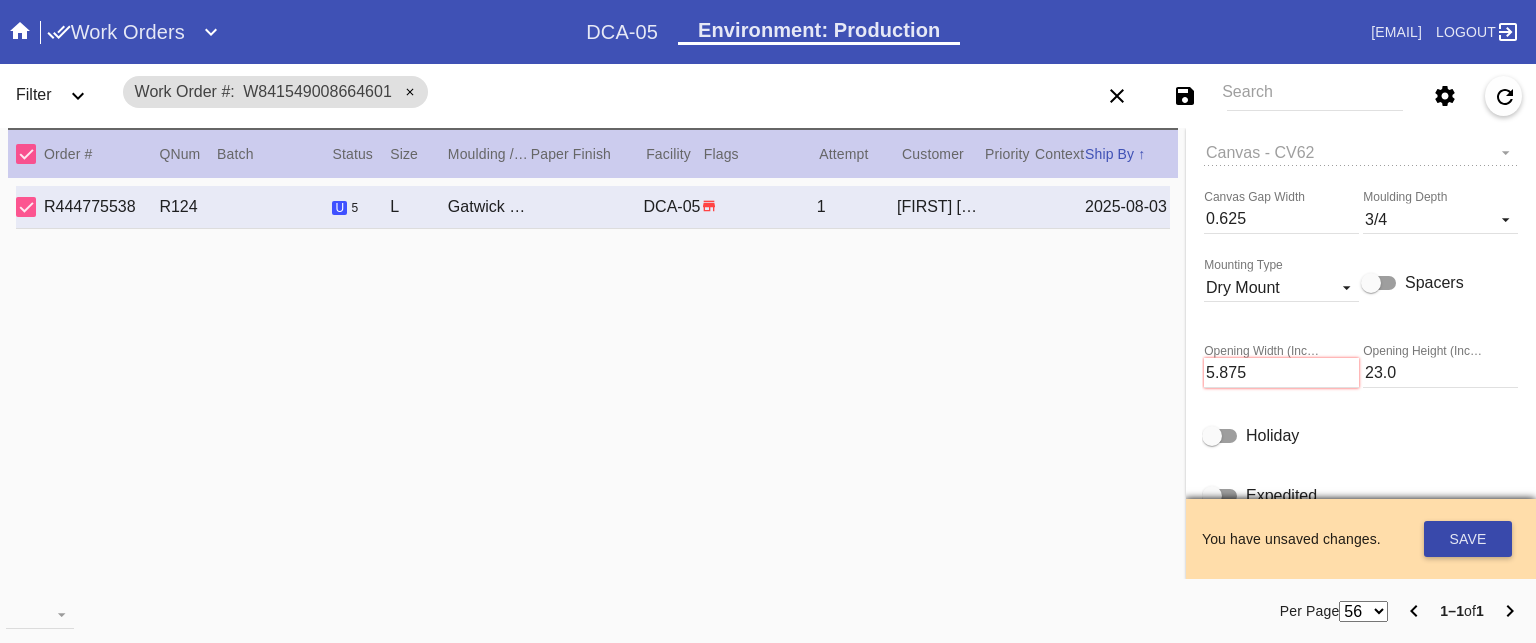 click on "Save" at bounding box center (1468, 539) 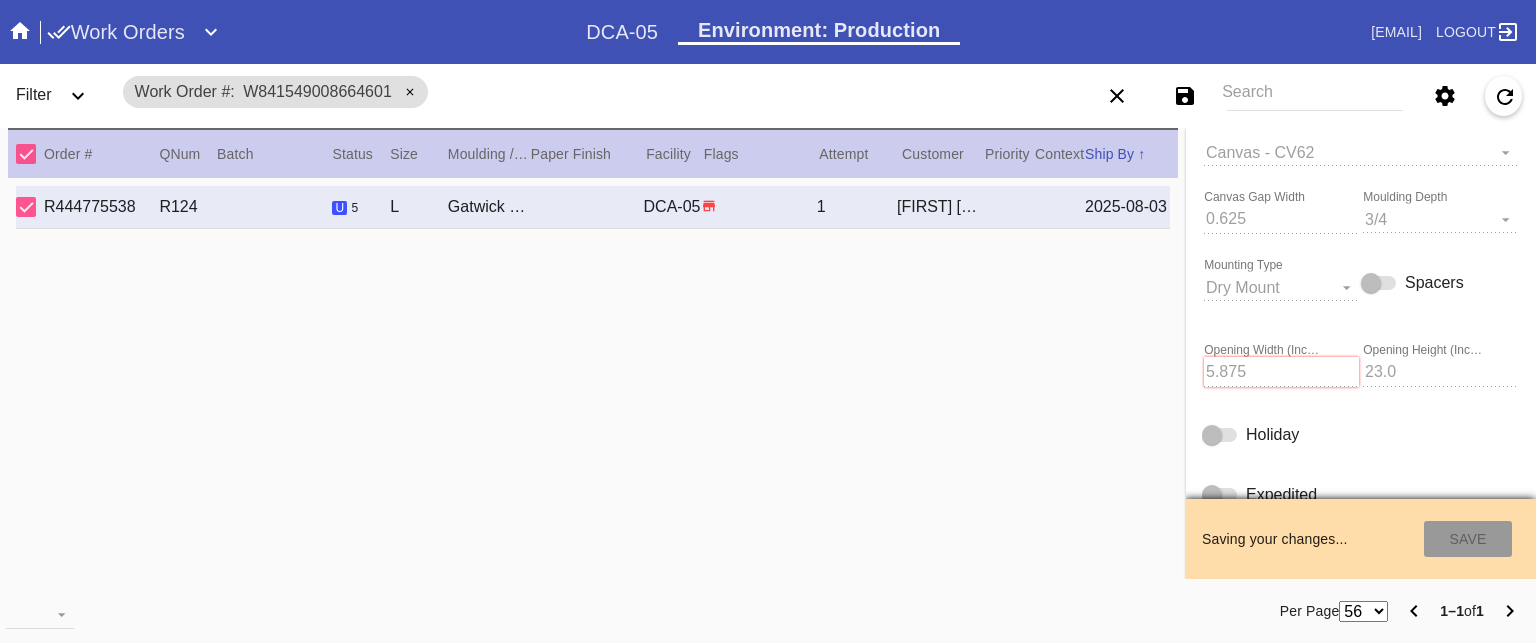 type on "7/31/2025" 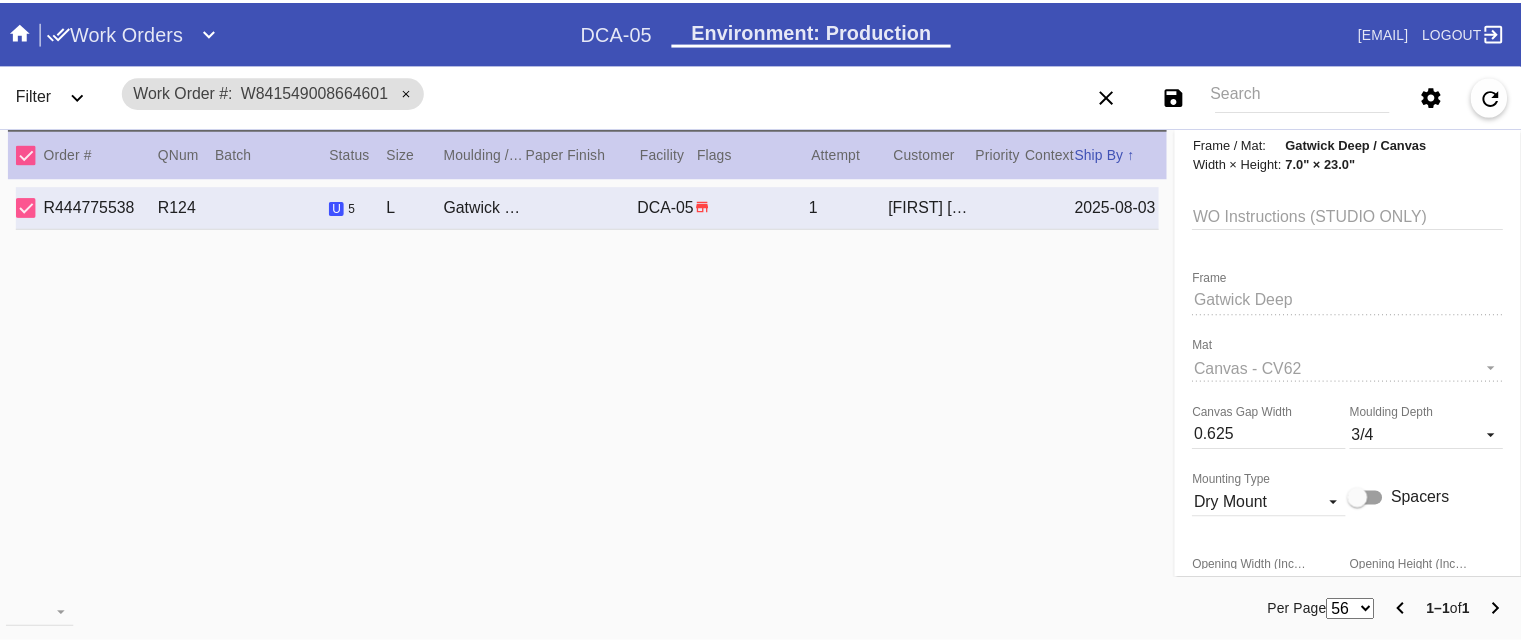scroll, scrollTop: 0, scrollLeft: 0, axis: both 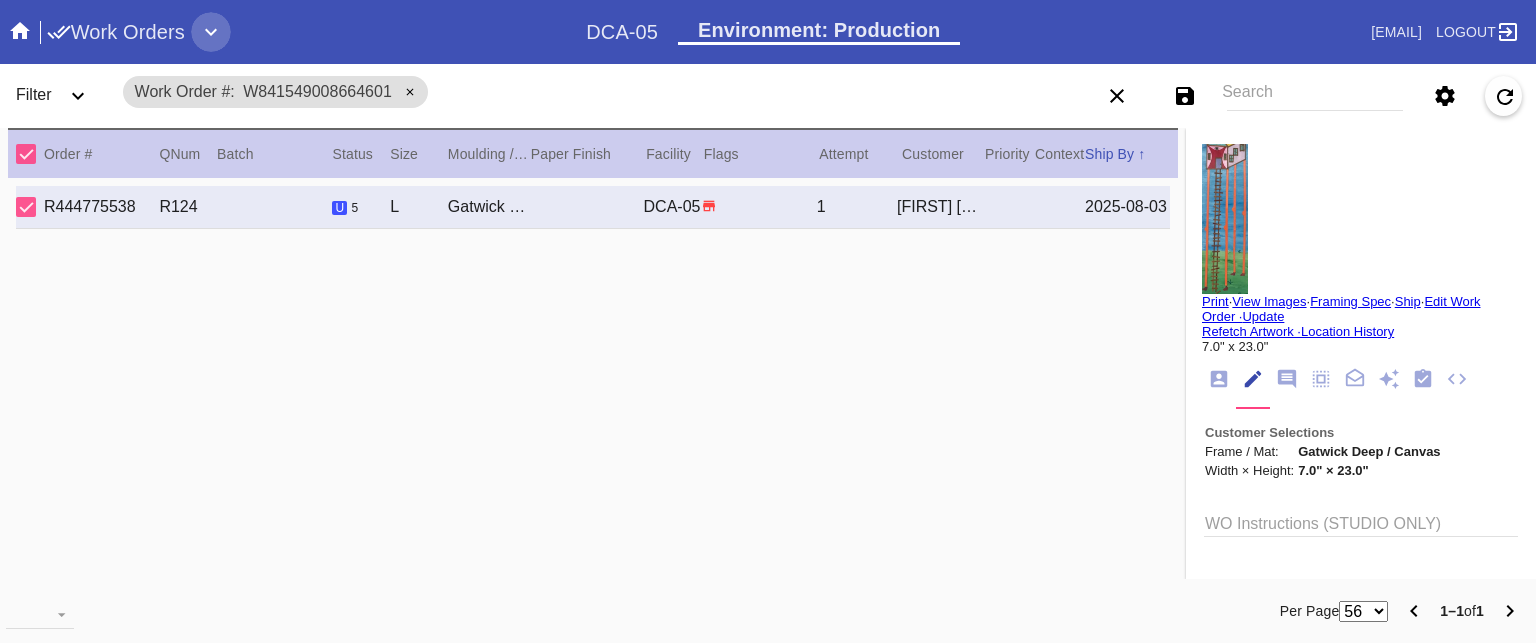 click 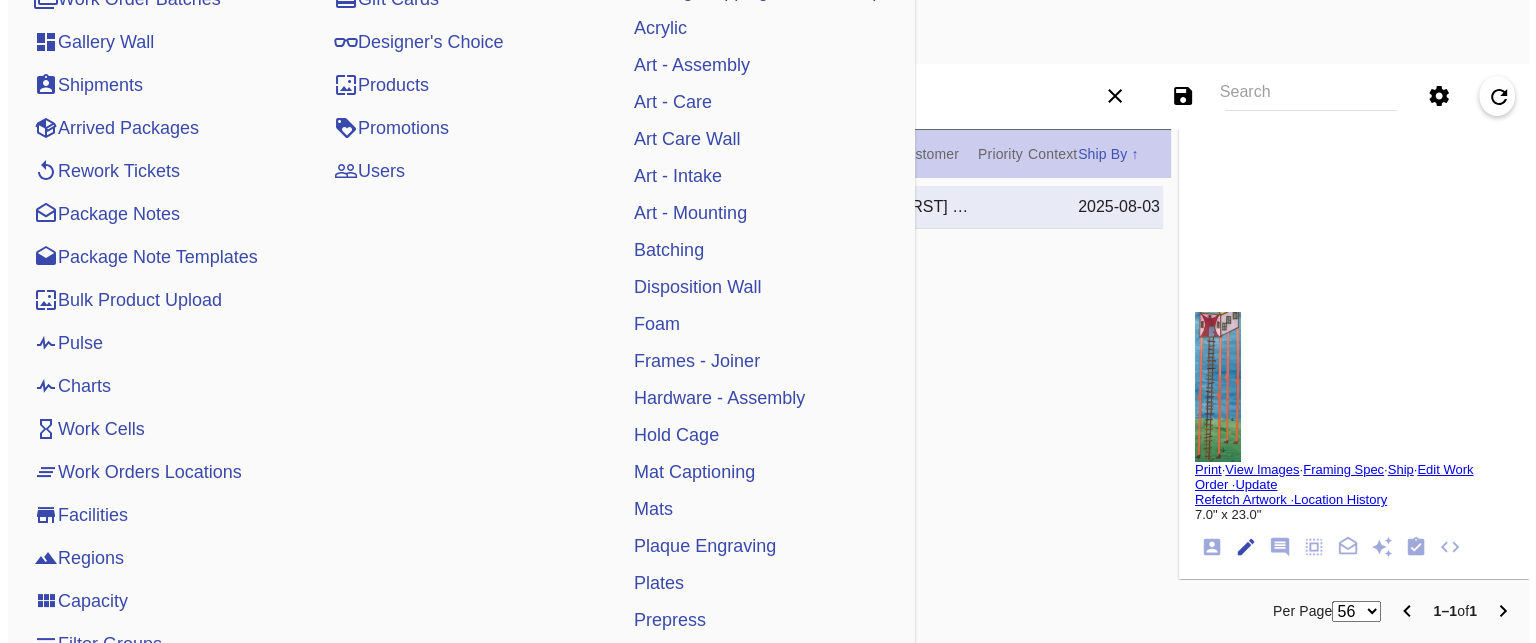 scroll, scrollTop: 0, scrollLeft: 0, axis: both 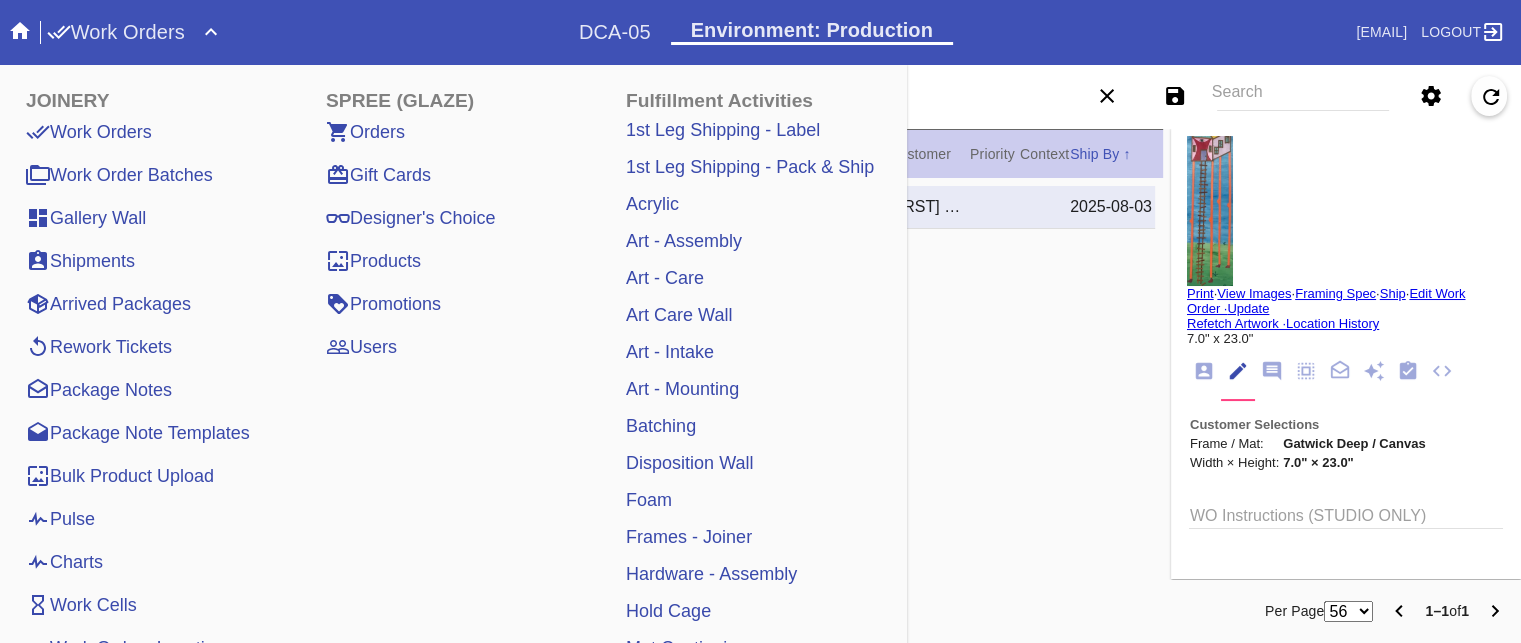 click on "R444775538 R124 u   5 L Gatwick Deep / Canvas DCA-05 1 [FIRST] [LAST]
2025-08-03" at bounding box center (585, 389) 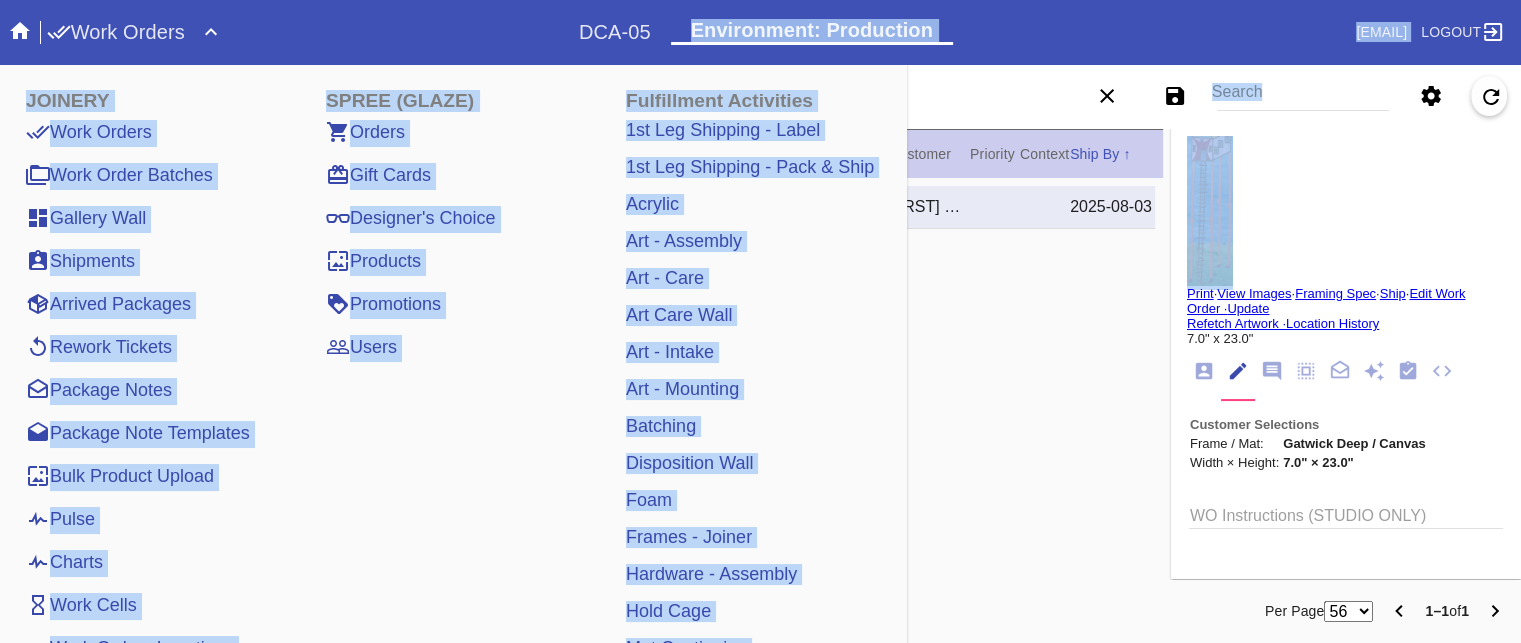 drag, startPoint x: 1042, startPoint y: 327, endPoint x: 573, endPoint y: 27, distance: 556.7414 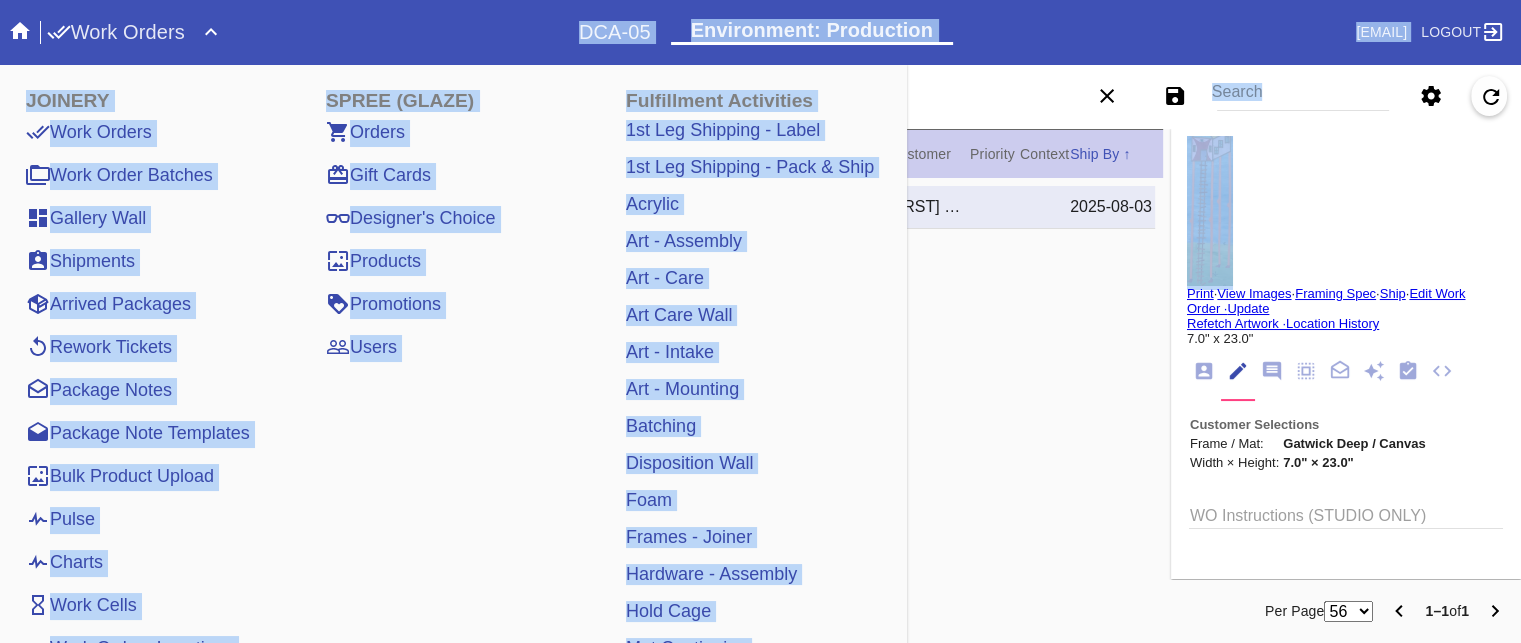 click 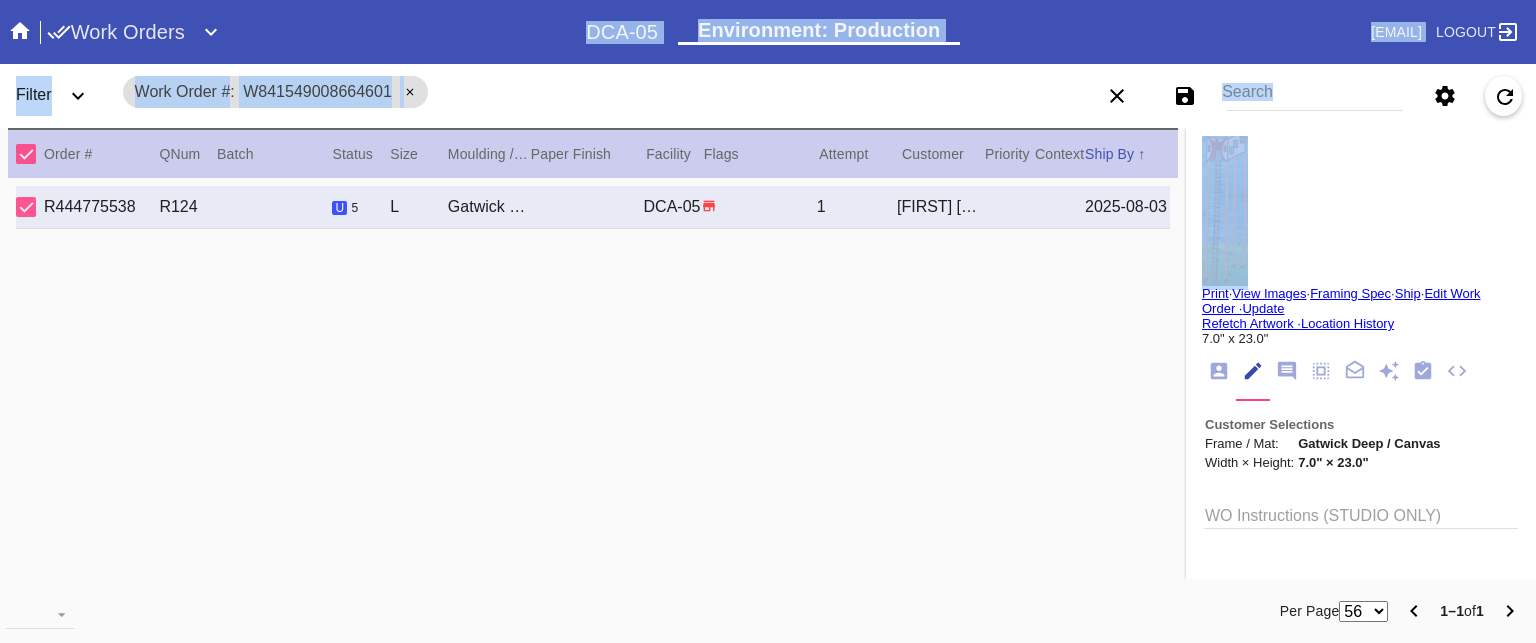 click on "Edit Work Order ·" at bounding box center (1341, 301) 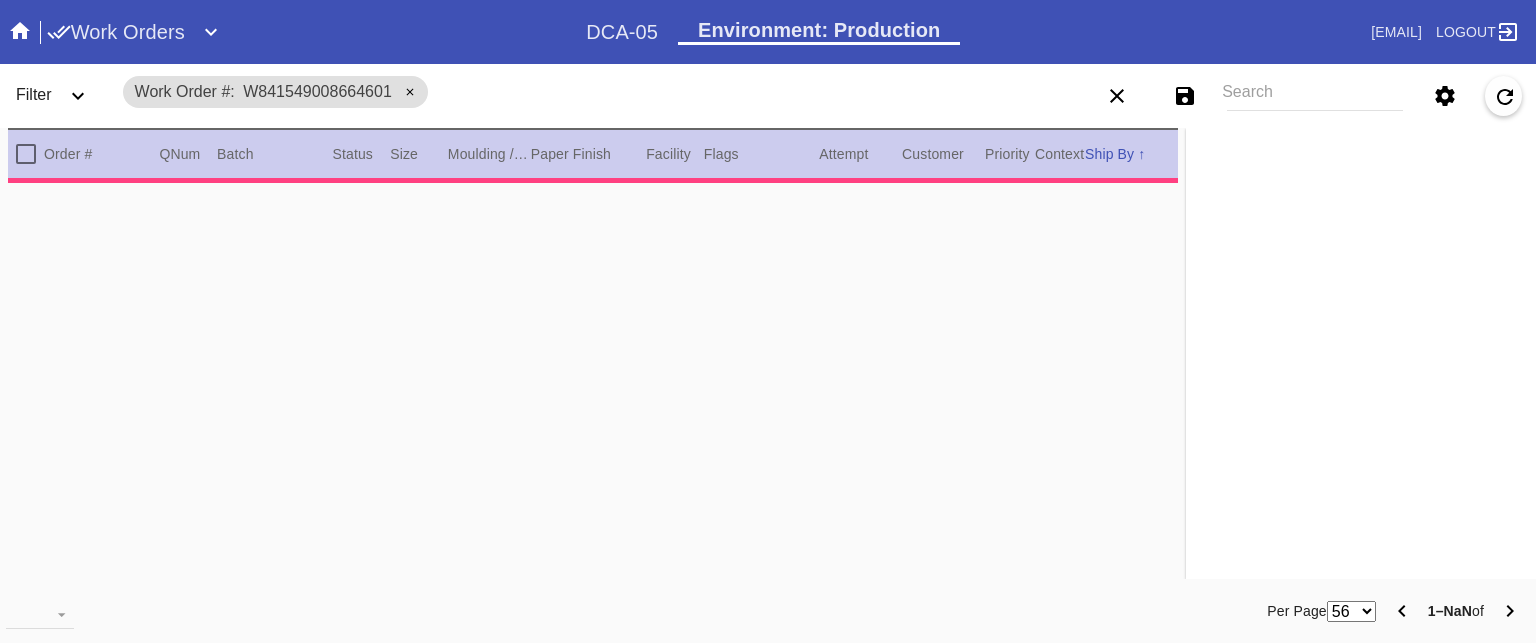 scroll, scrollTop: 0, scrollLeft: 0, axis: both 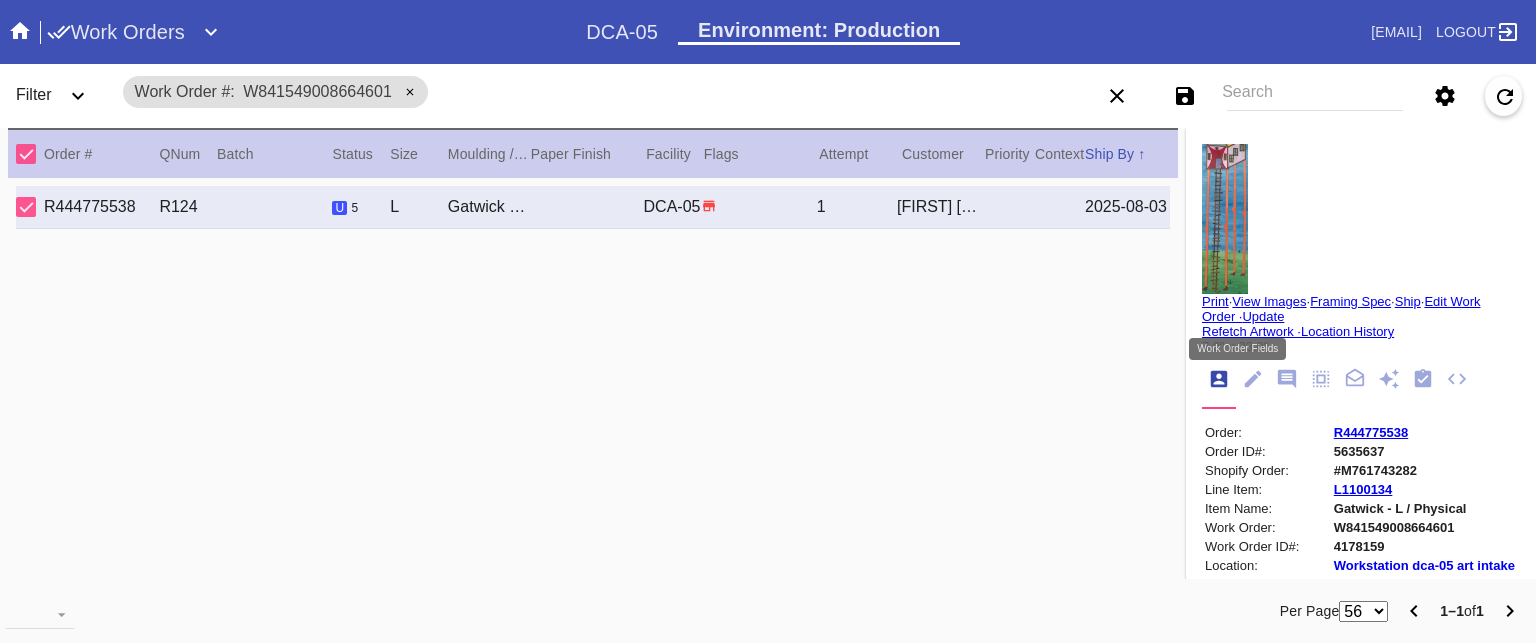 click 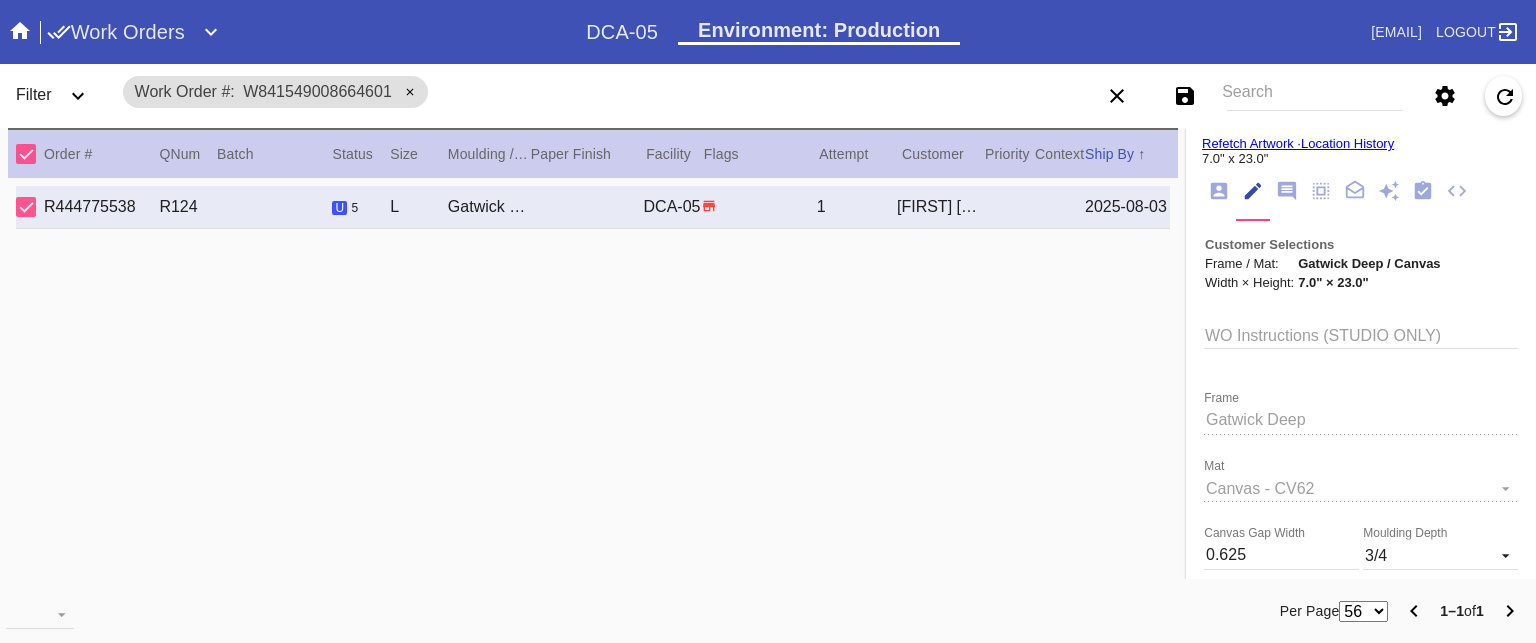 scroll, scrollTop: 0, scrollLeft: 0, axis: both 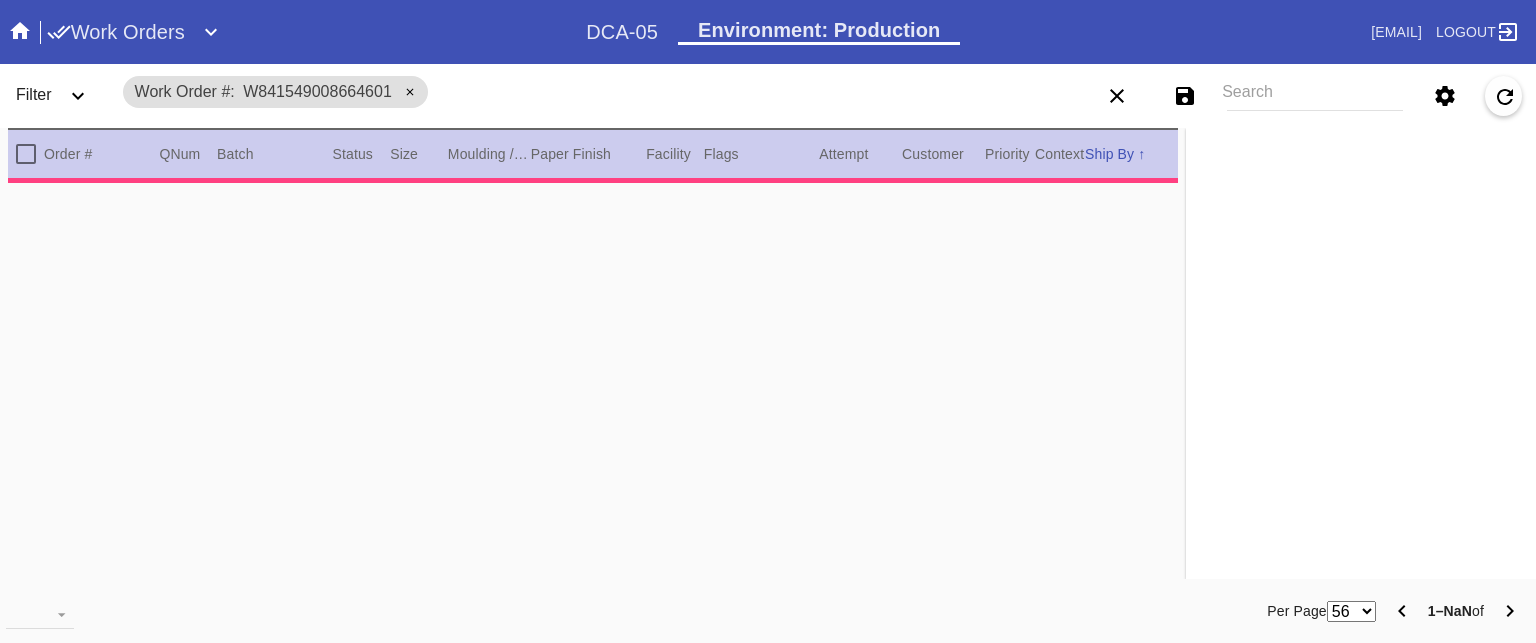 type on "5.875" 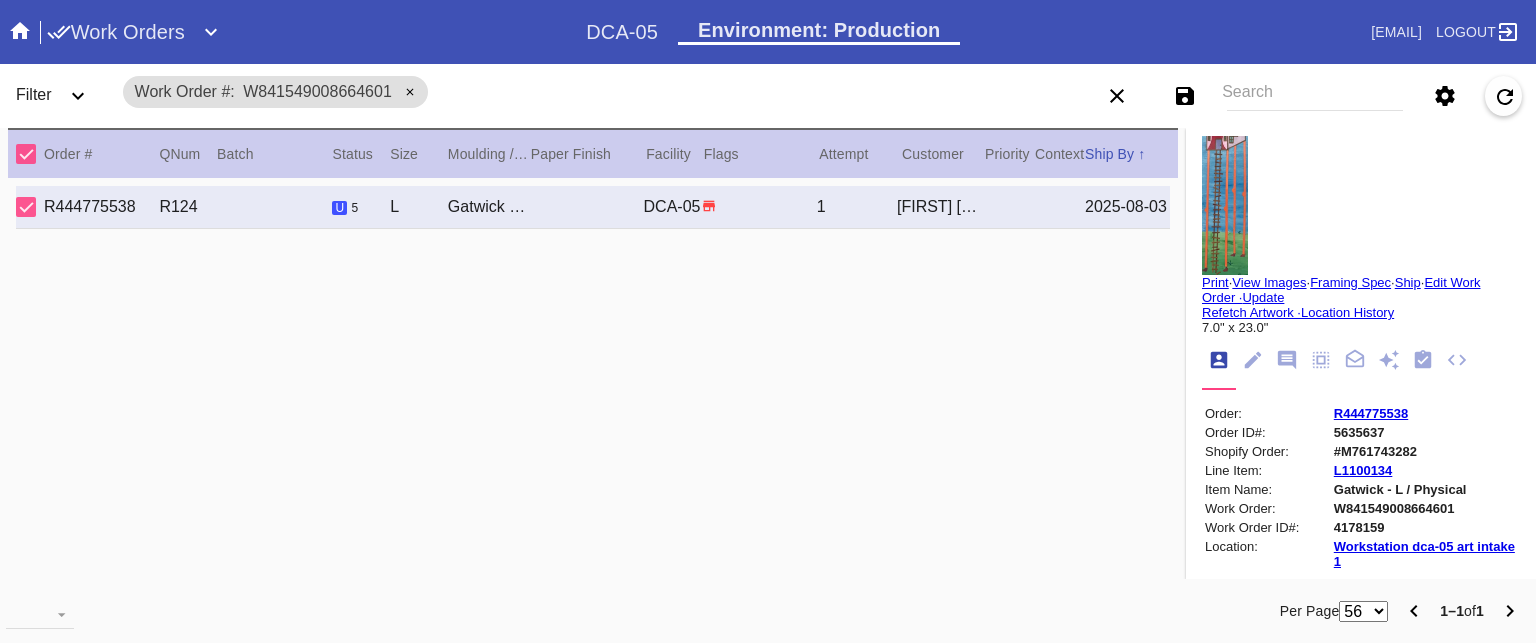 scroll, scrollTop: 0, scrollLeft: 0, axis: both 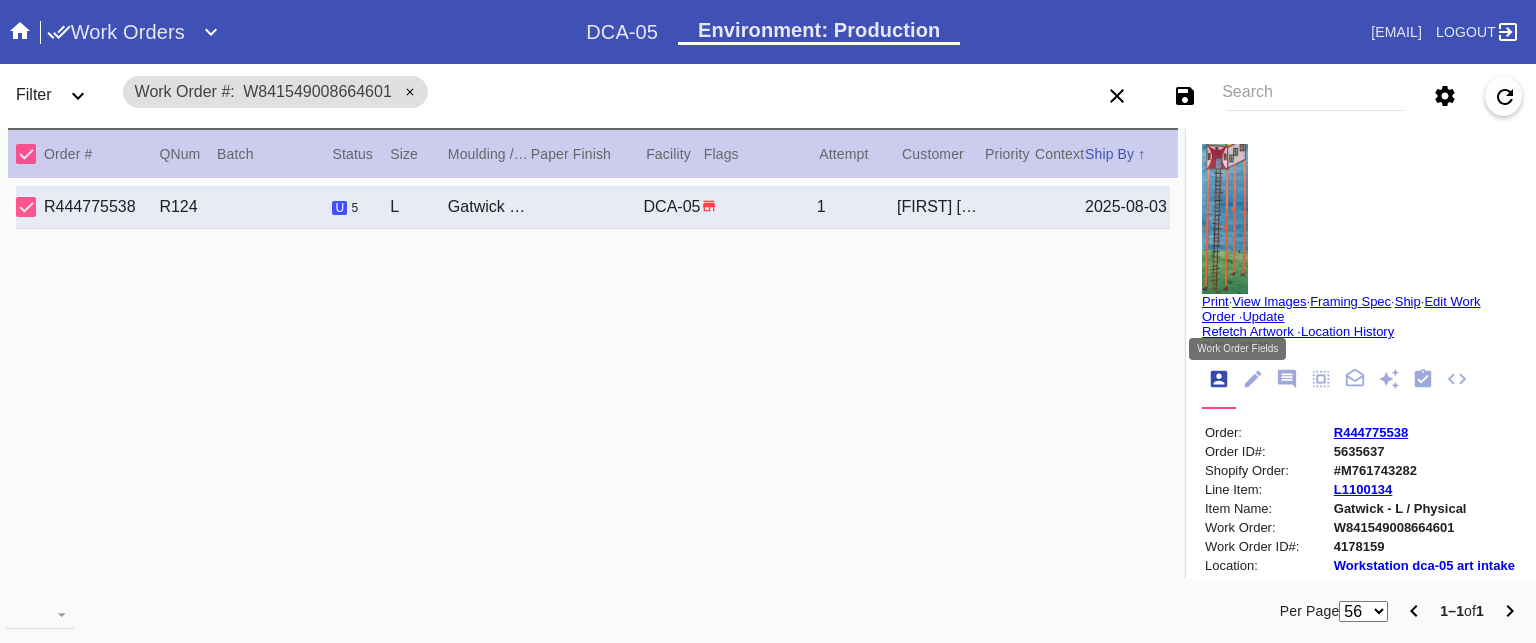 click 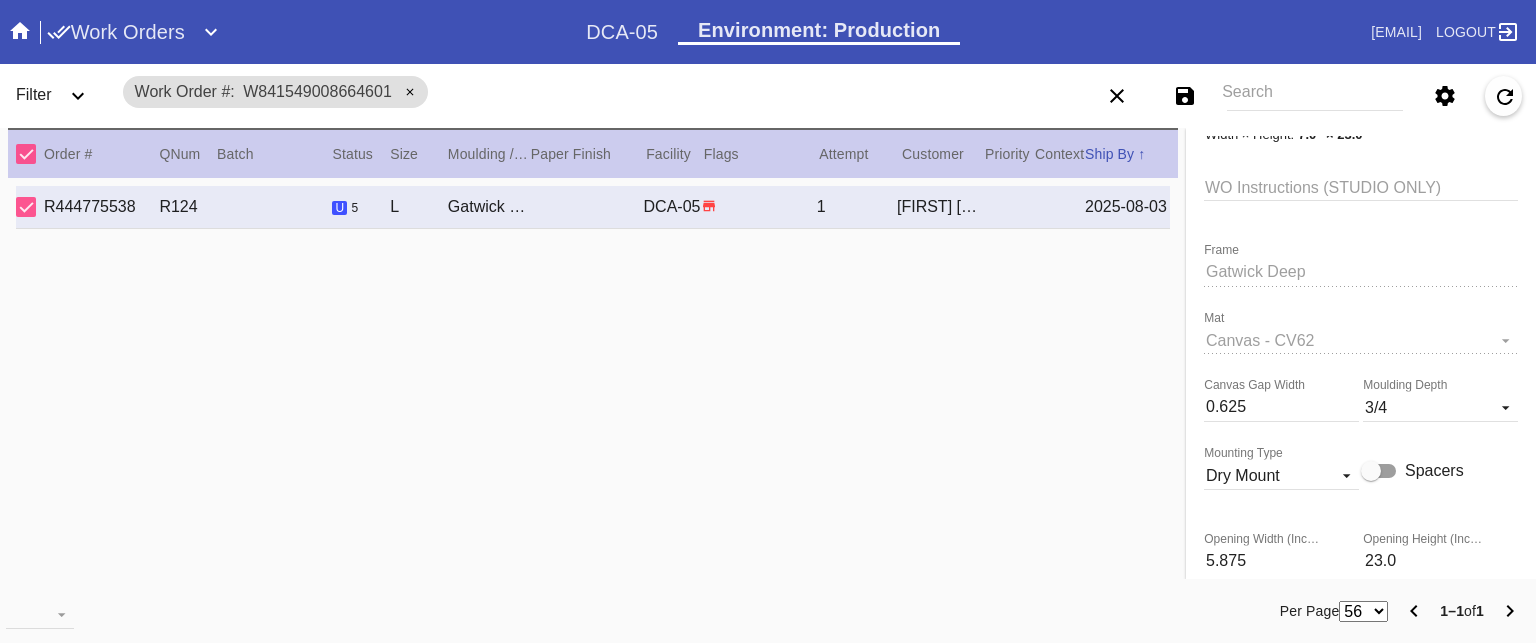 scroll, scrollTop: 336, scrollLeft: 0, axis: vertical 